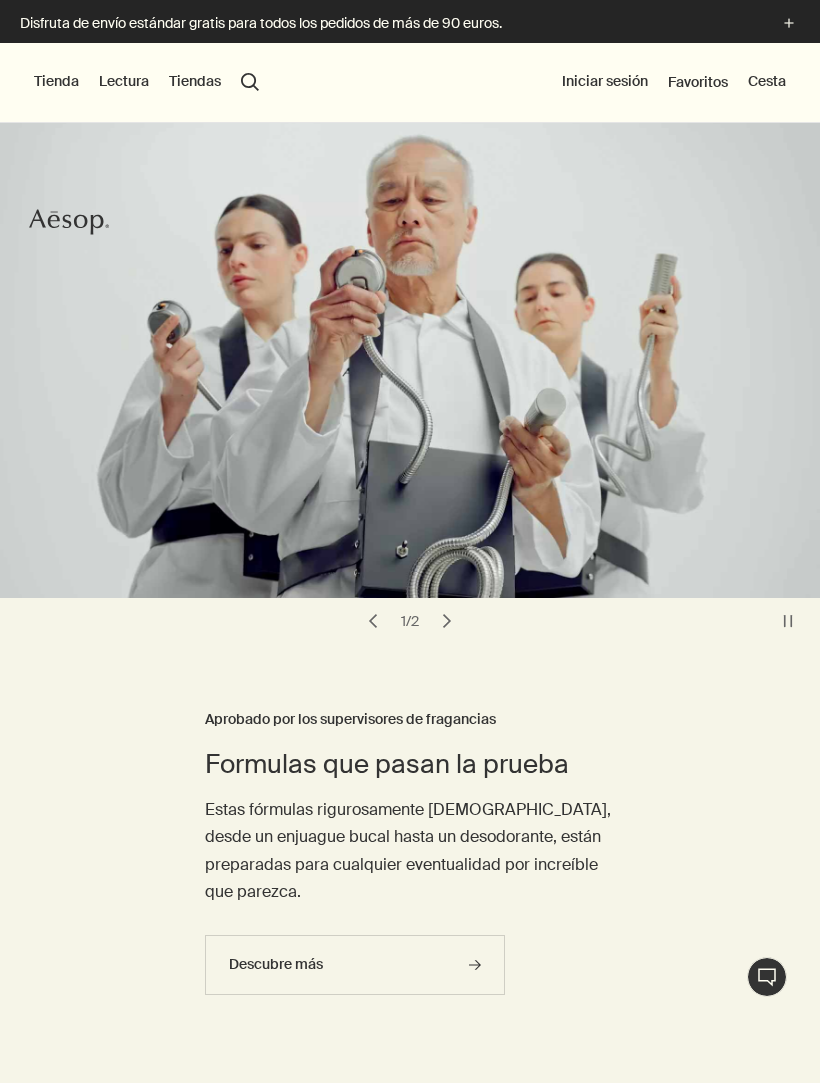 scroll, scrollTop: 3, scrollLeft: 0, axis: vertical 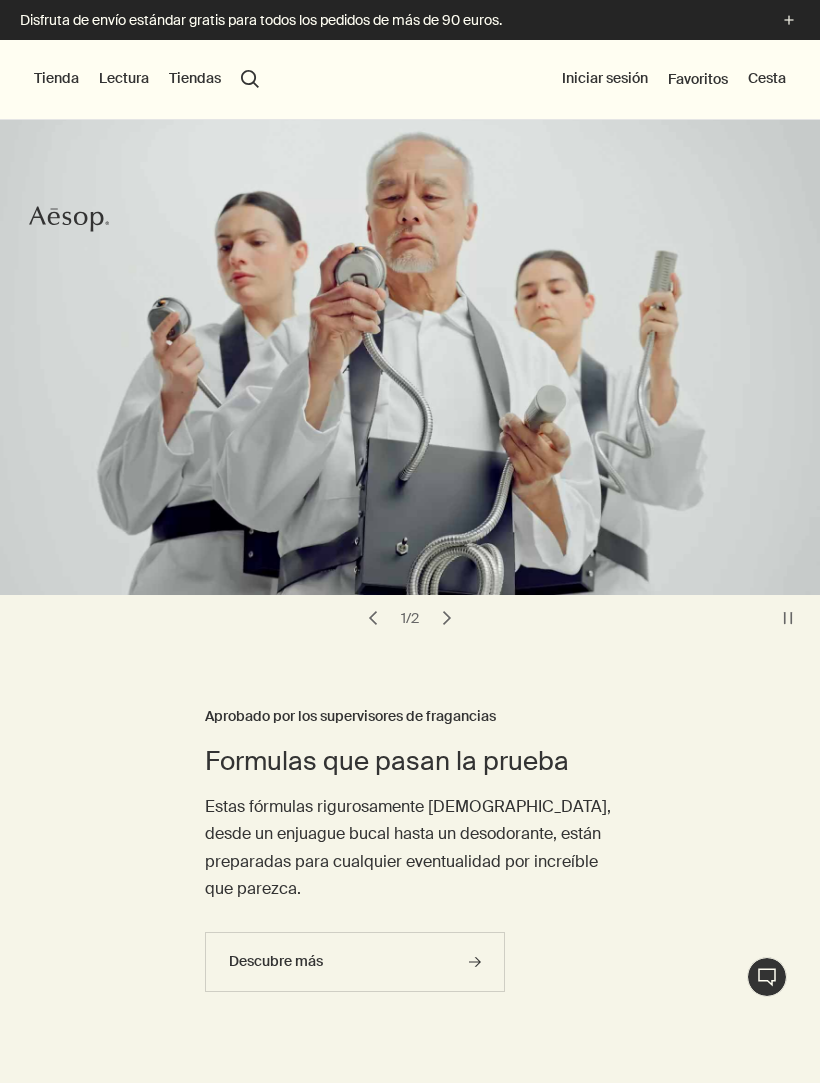 click on "Tiendas" at bounding box center (195, 79) 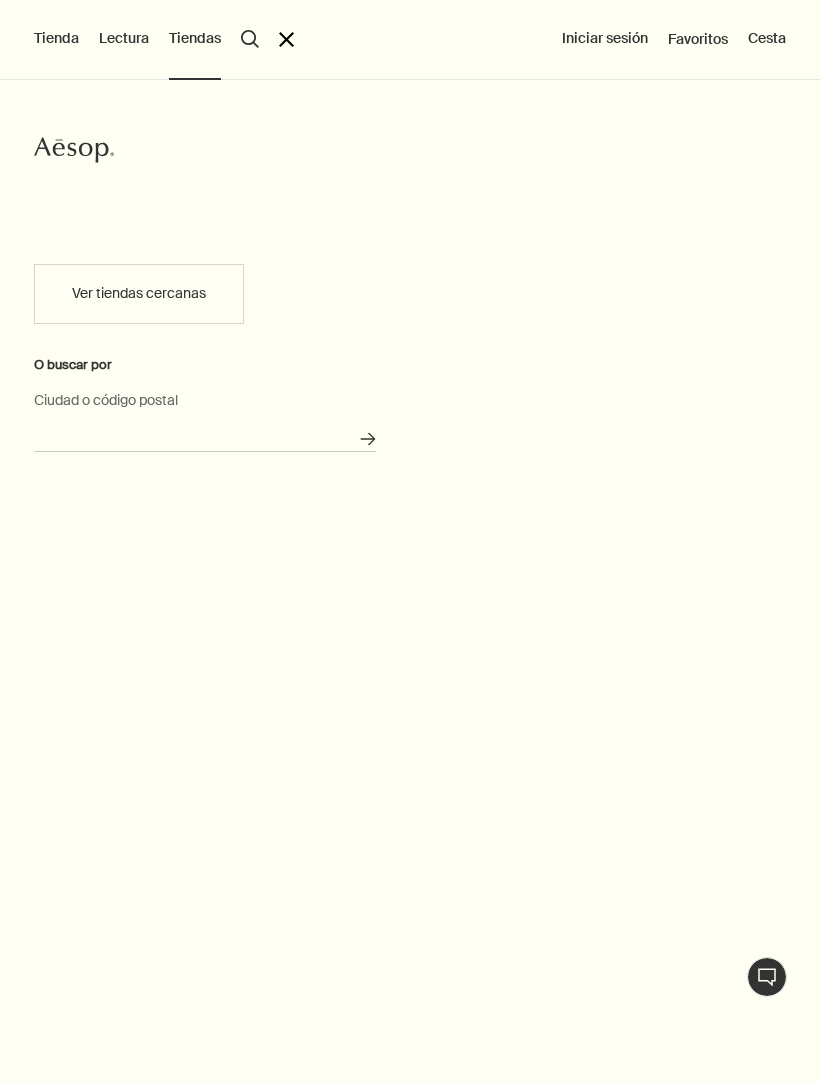 click on "Ciudad o código postal" at bounding box center (205, 436) 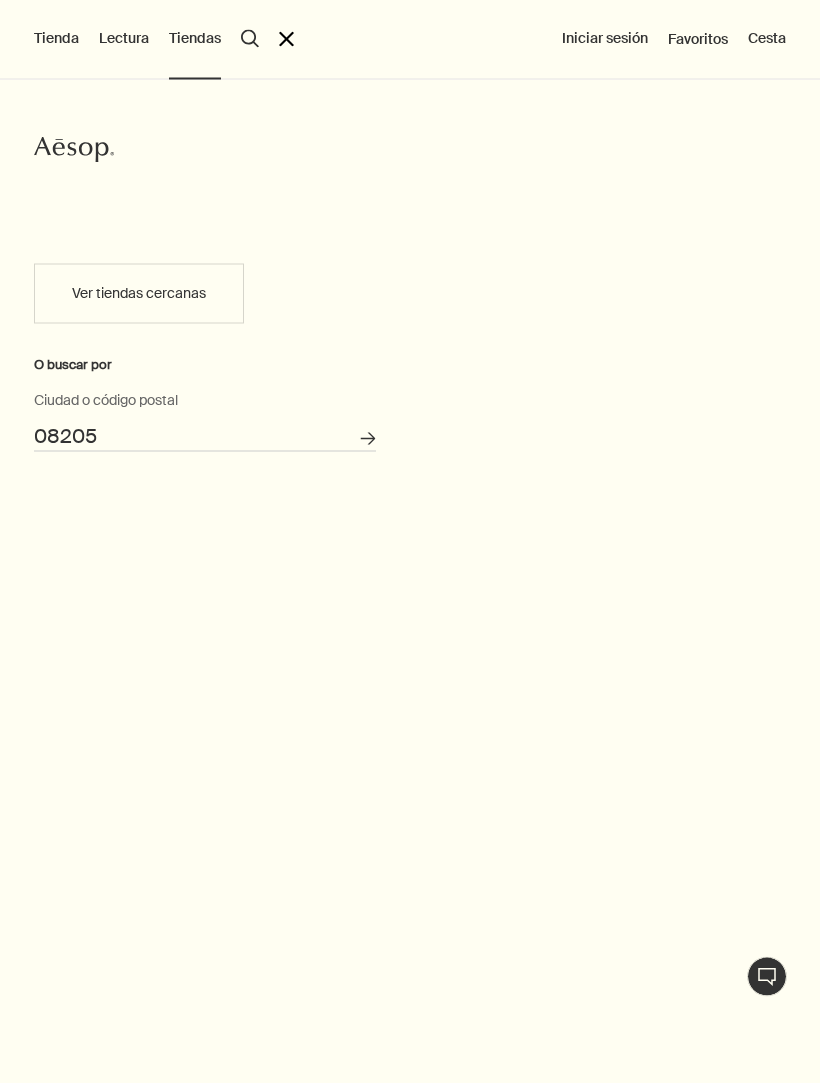 scroll, scrollTop: 3, scrollLeft: 0, axis: vertical 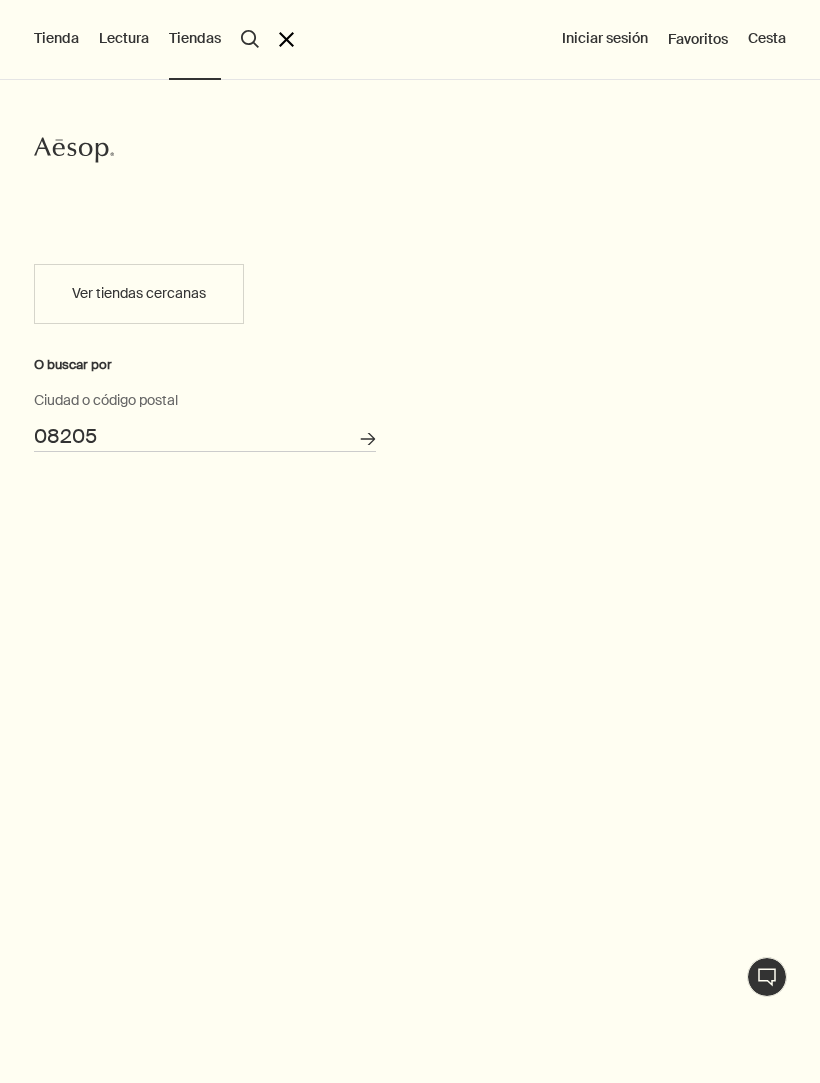 click on "Buscar tiendas" at bounding box center (368, 439) 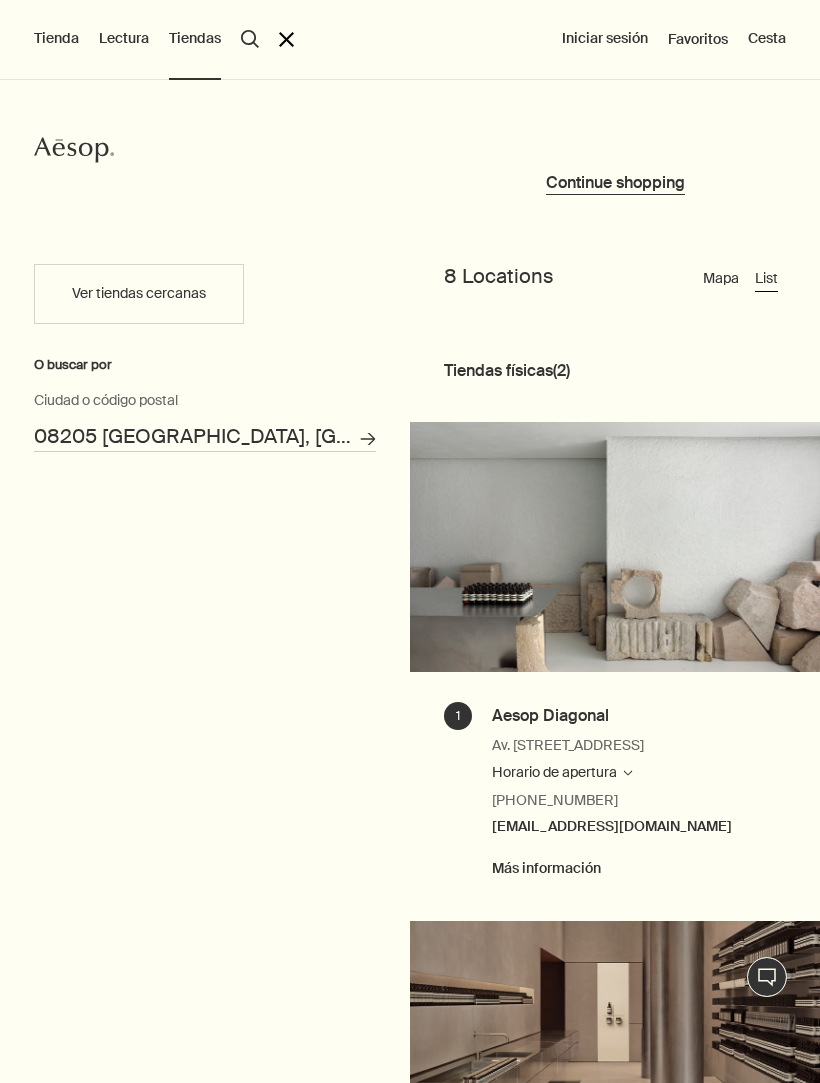 click at bounding box center [615, 547] 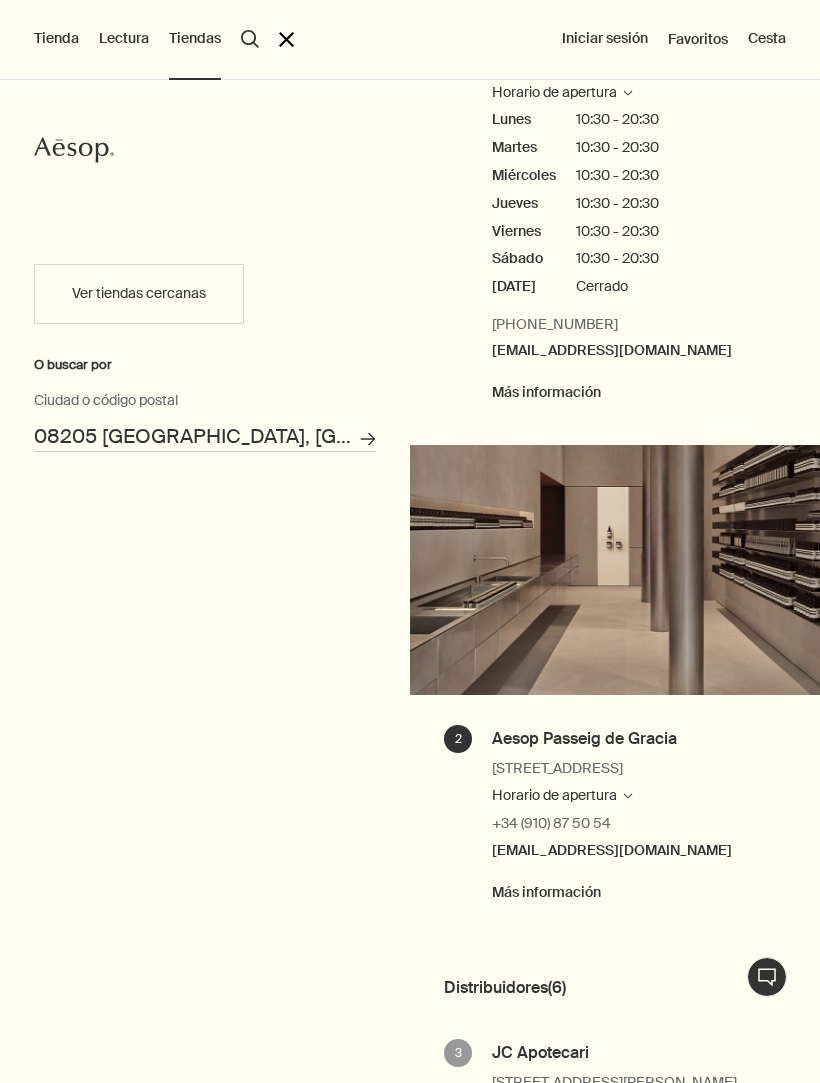 scroll, scrollTop: 677, scrollLeft: 0, axis: vertical 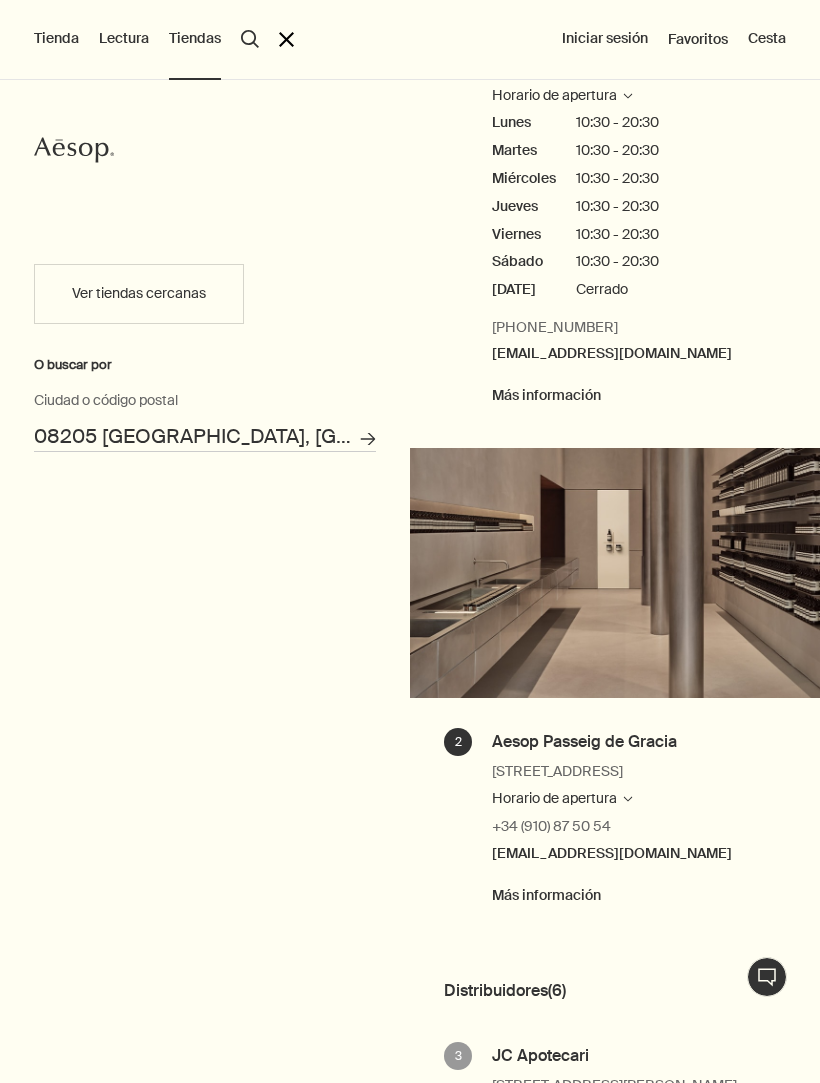 click on "Más información" at bounding box center (546, 896) 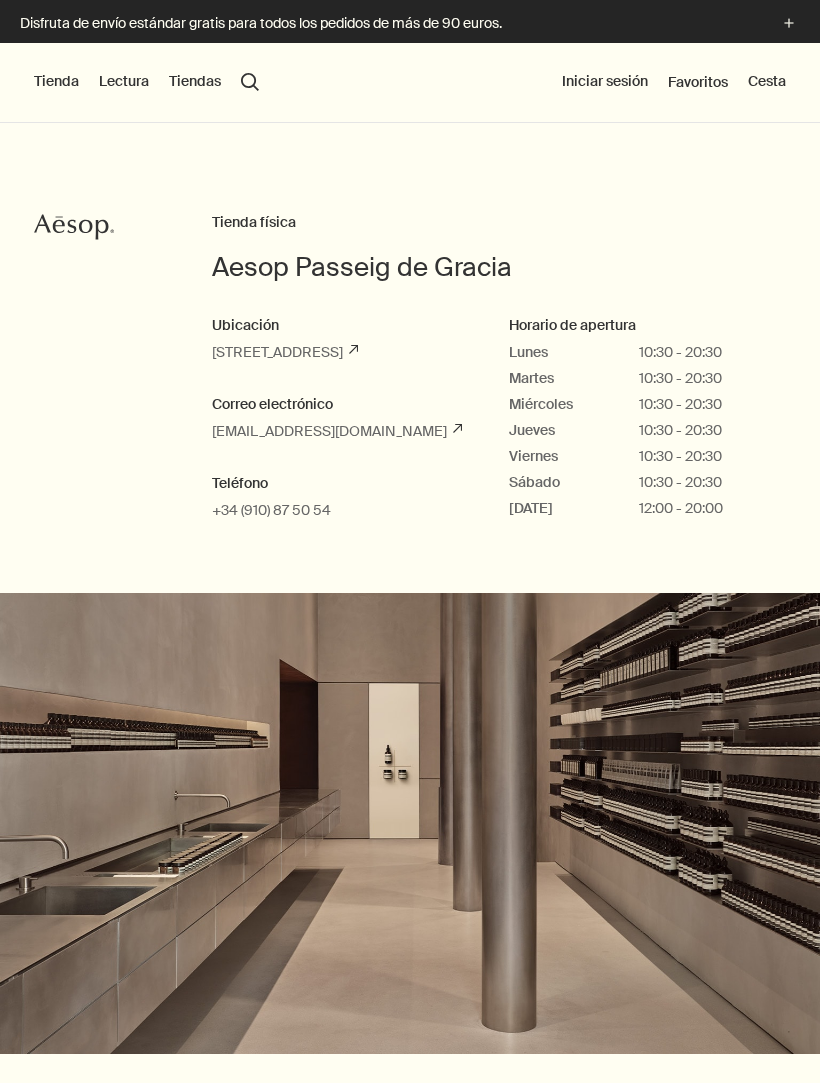 scroll, scrollTop: 0, scrollLeft: 0, axis: both 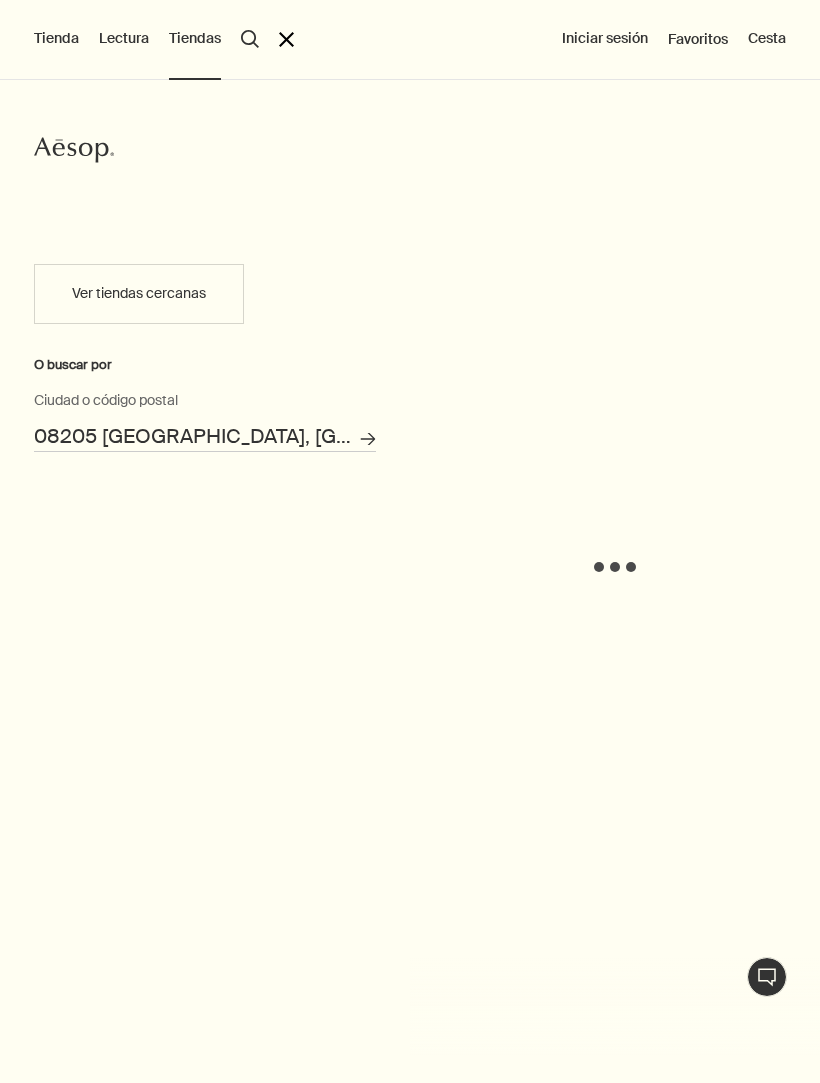 click on "Tienda" at bounding box center [56, 39] 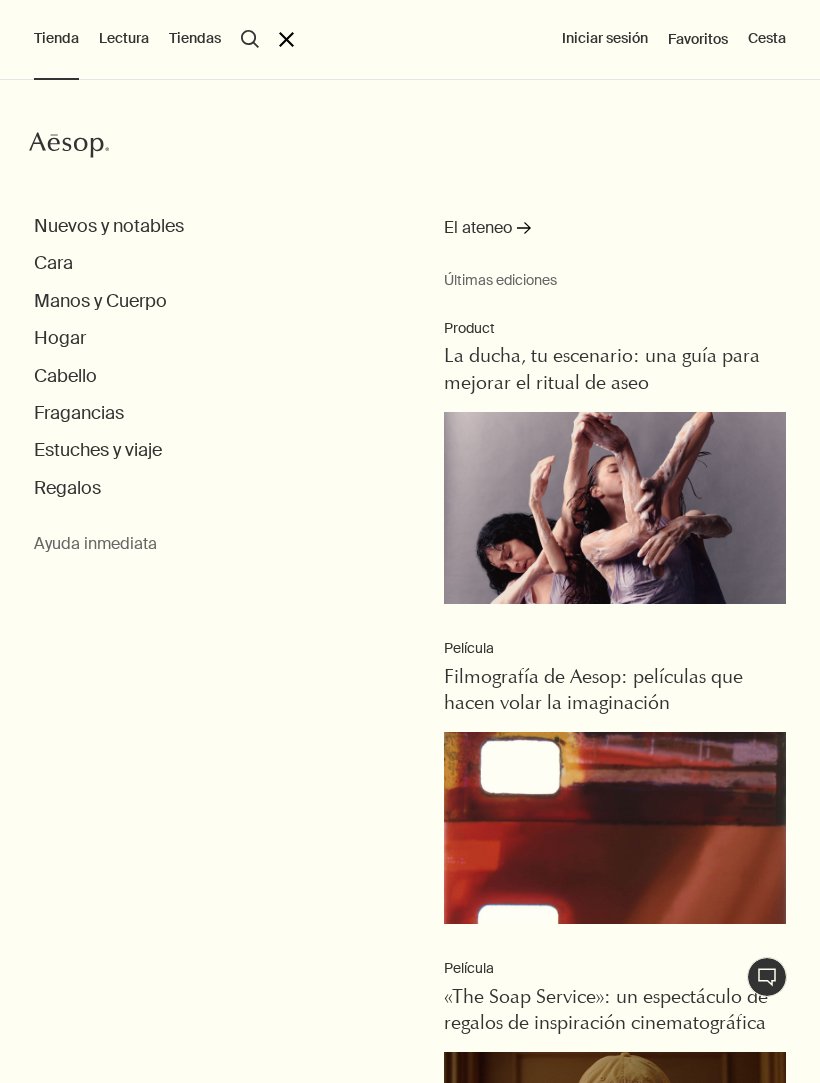 click on "Fragancias" at bounding box center [79, 413] 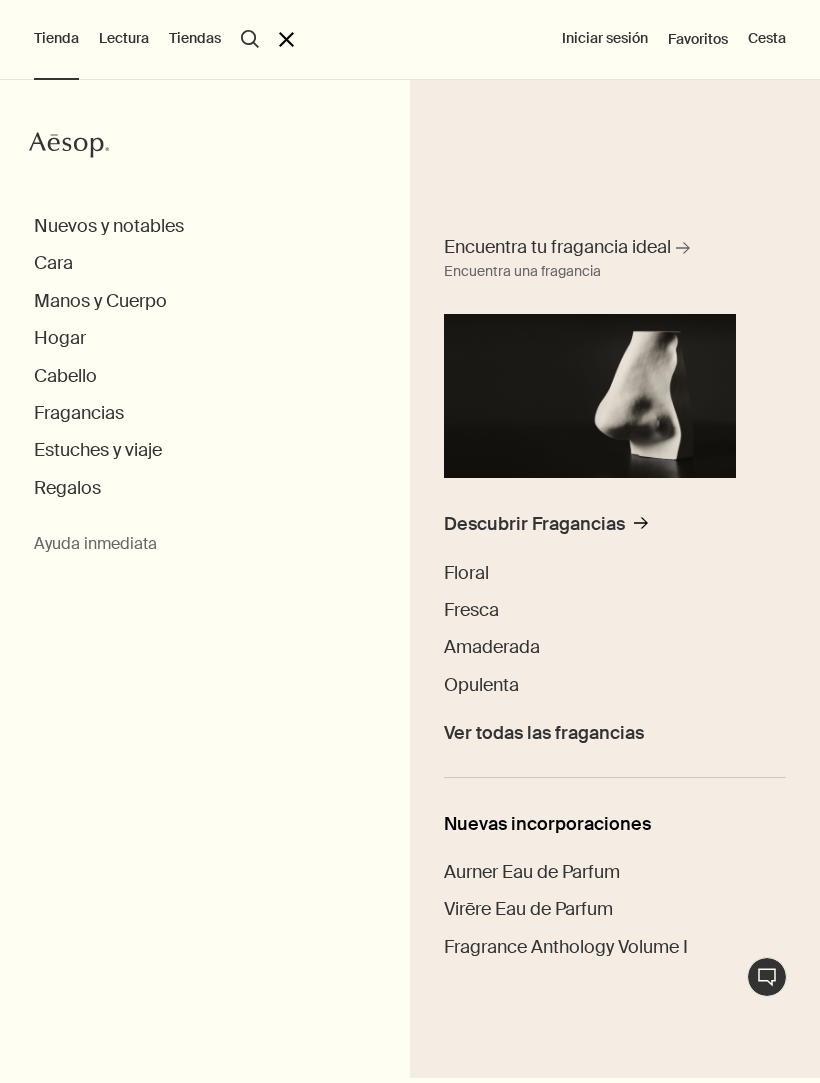 click on "Fresca" at bounding box center [471, 610] 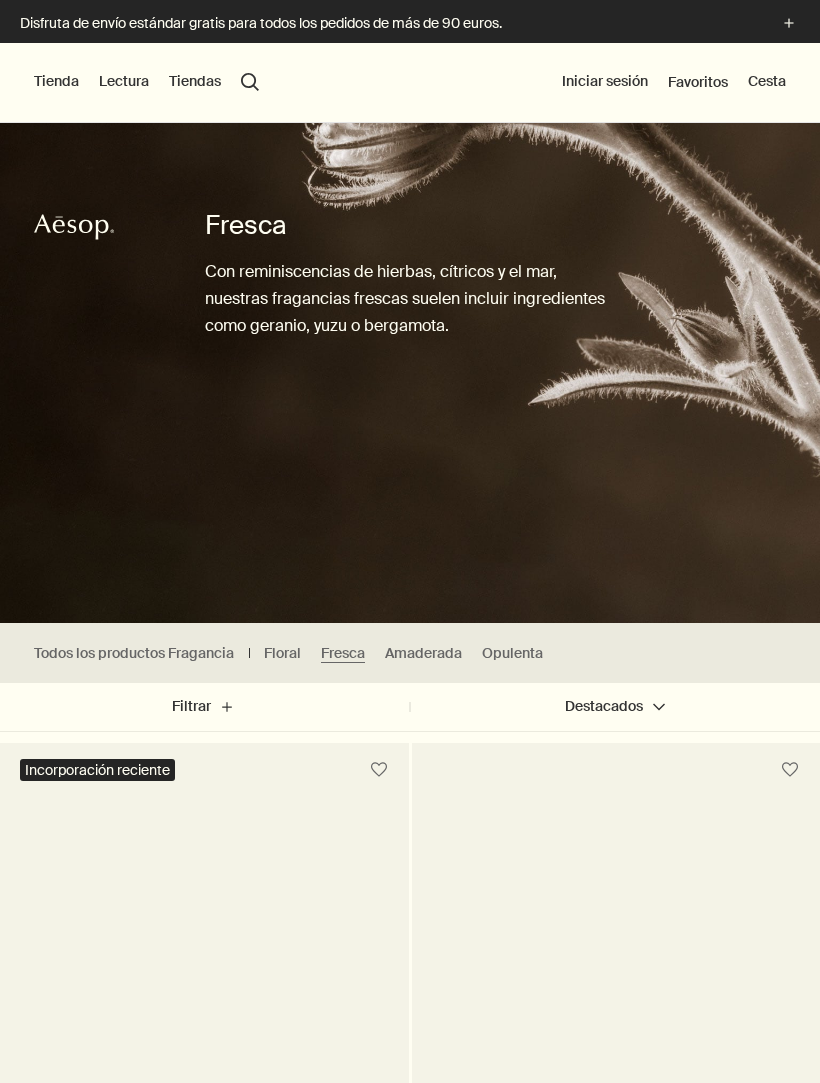 scroll, scrollTop: 0, scrollLeft: 0, axis: both 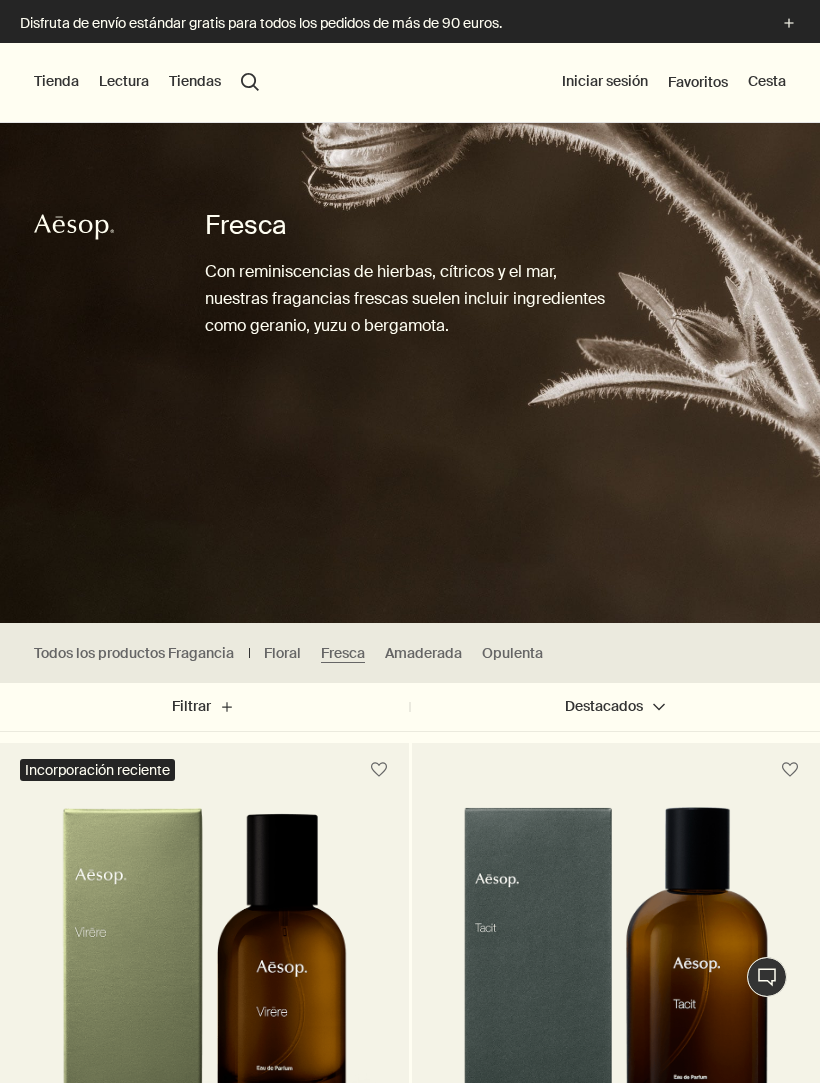 click on "Tienda" at bounding box center (56, 82) 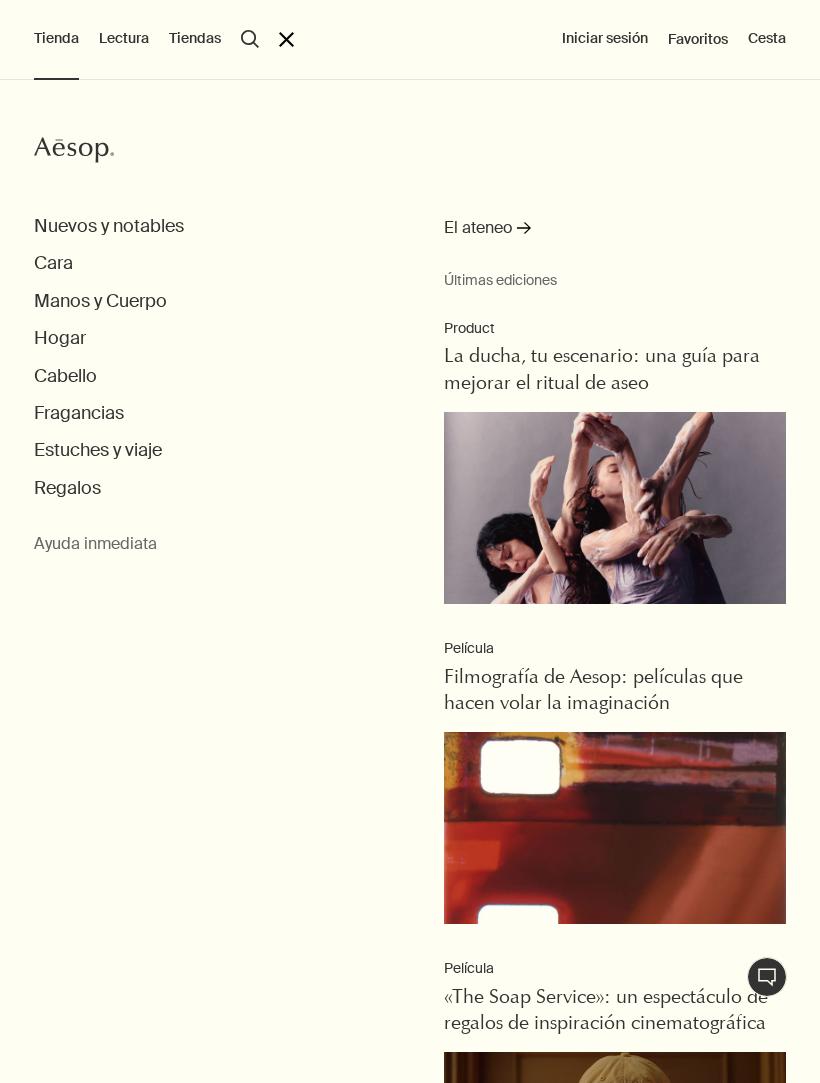 click on "Estuches y viaje" at bounding box center (98, 450) 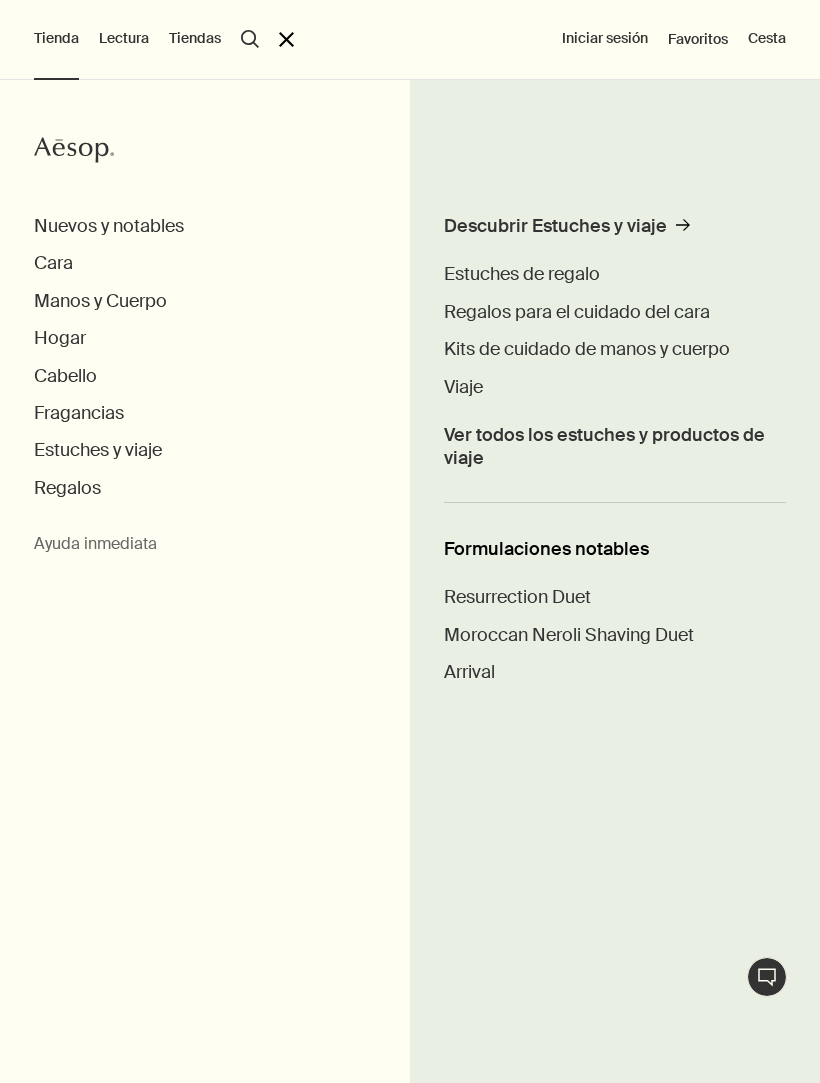 click on "Viaje" at bounding box center [463, 387] 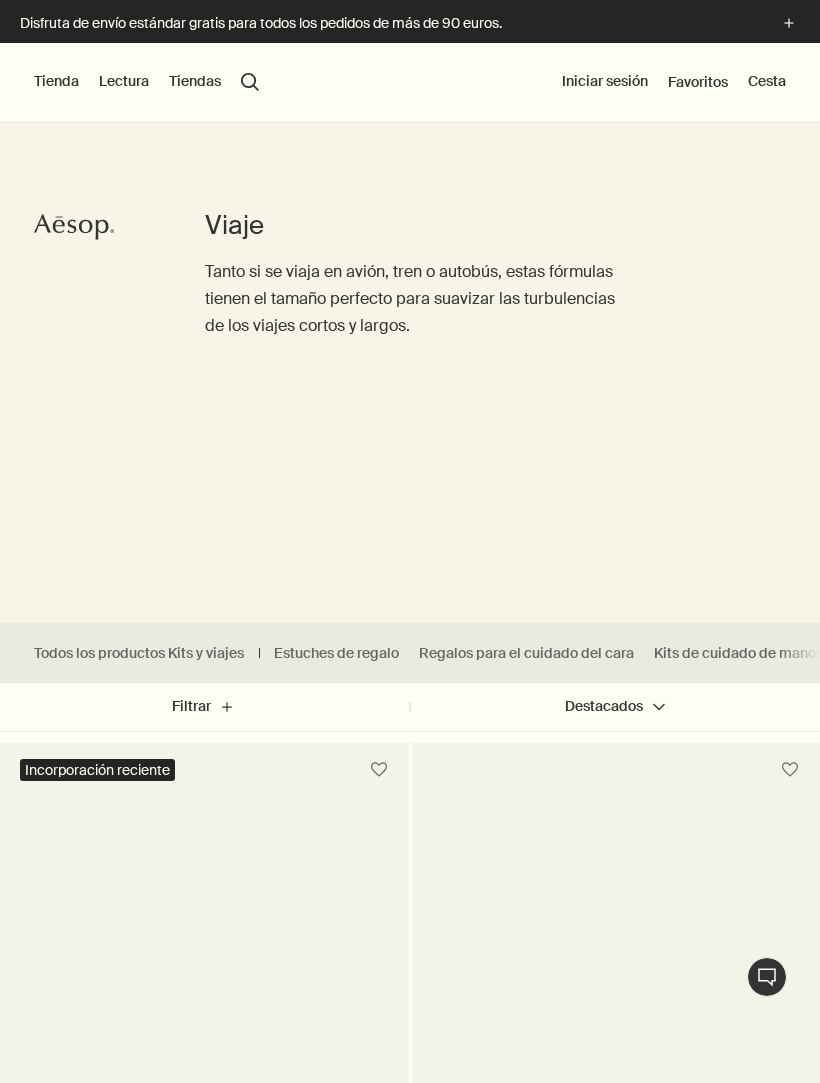 scroll, scrollTop: 0, scrollLeft: 0, axis: both 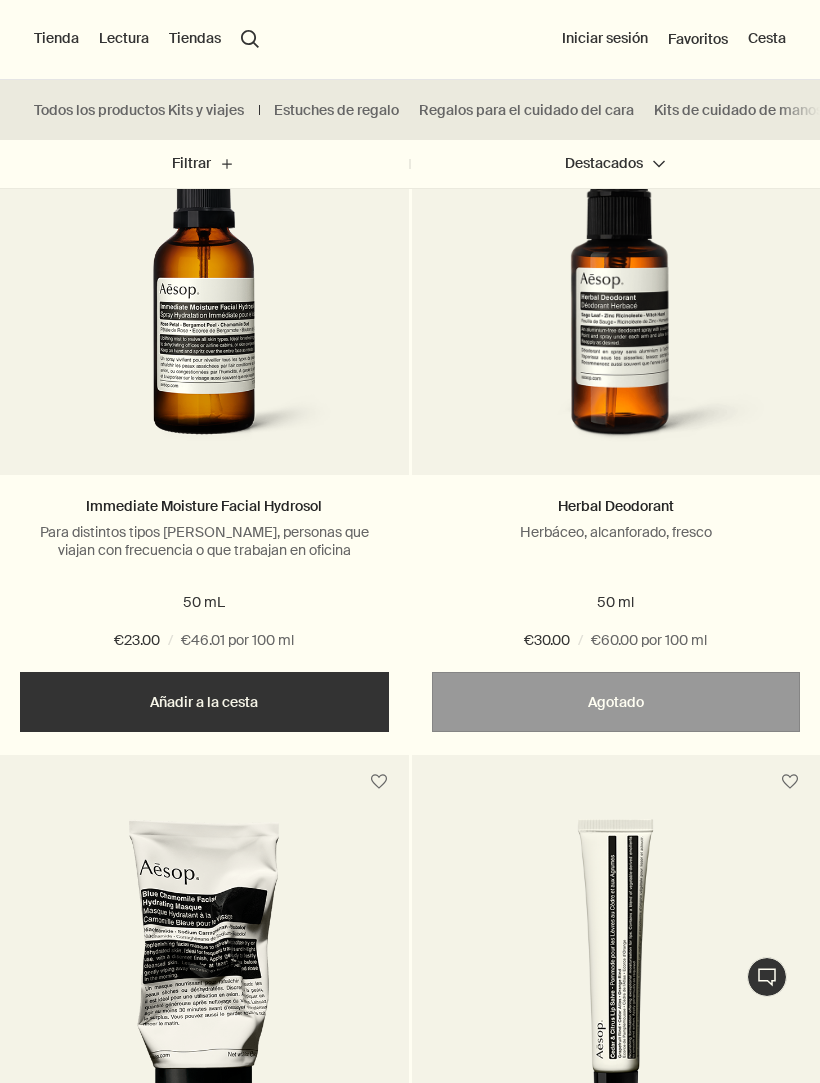 click at bounding box center [616, 290] 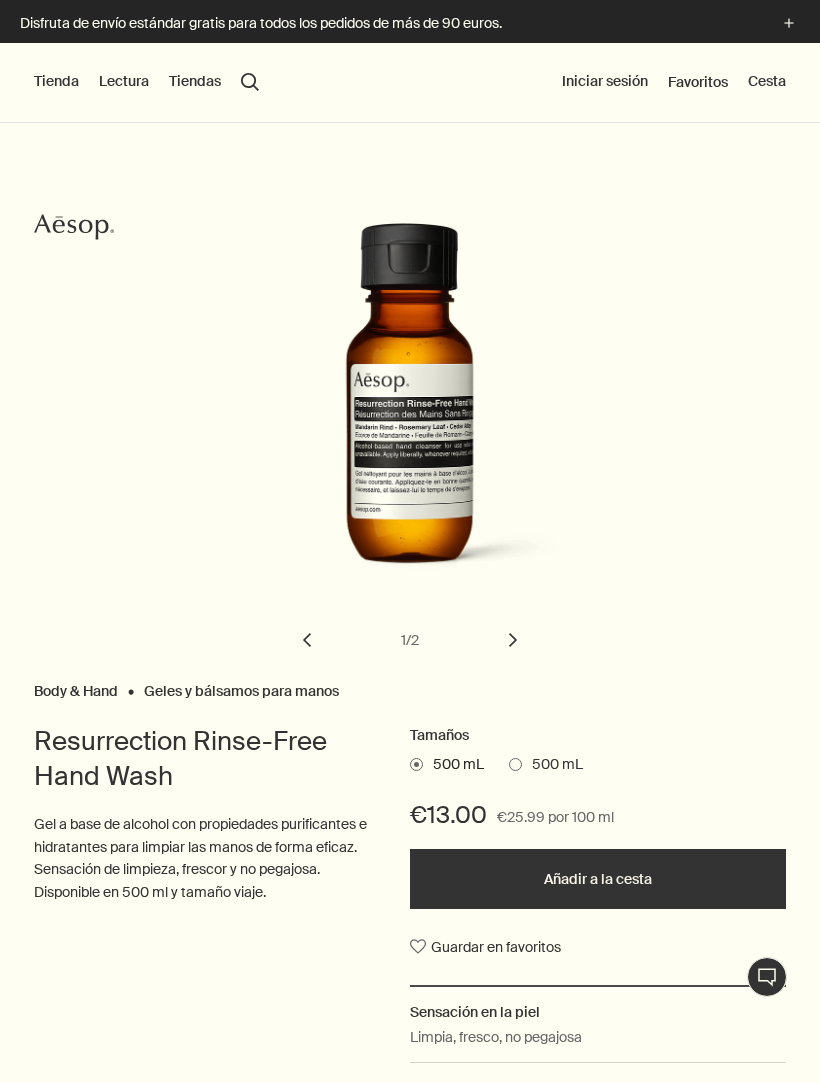 scroll, scrollTop: 0, scrollLeft: 0, axis: both 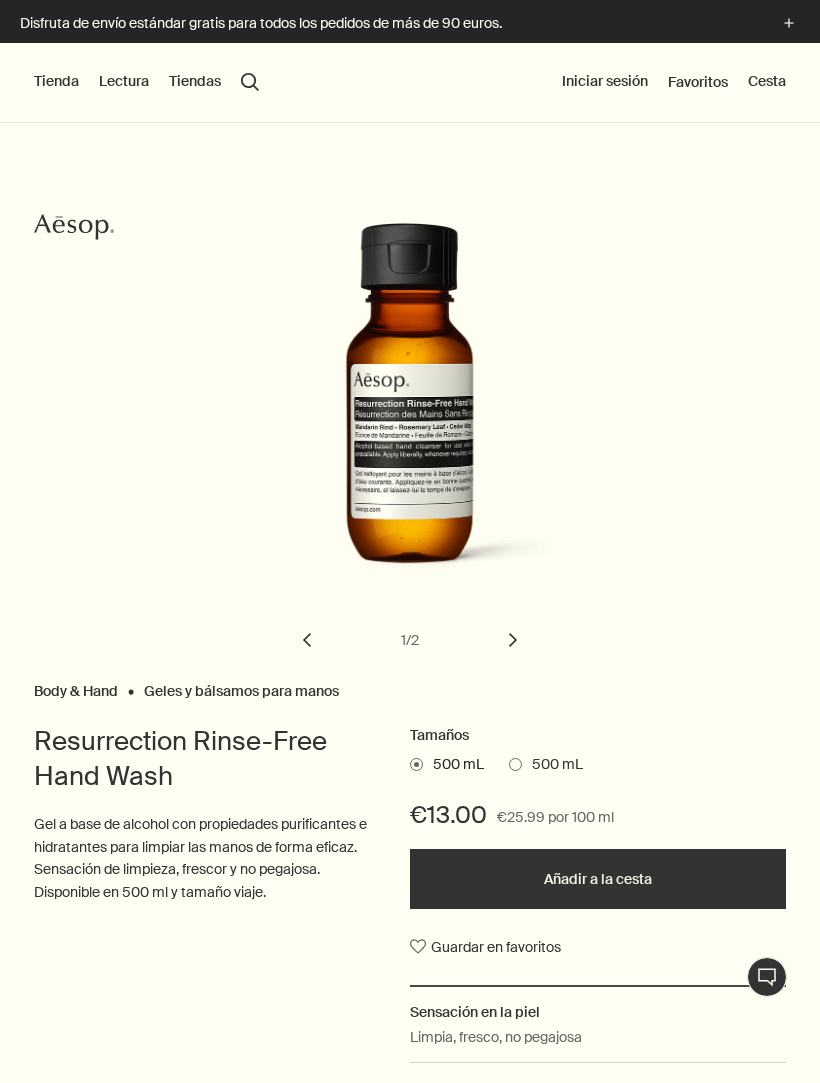 click at bounding box center [515, 764] 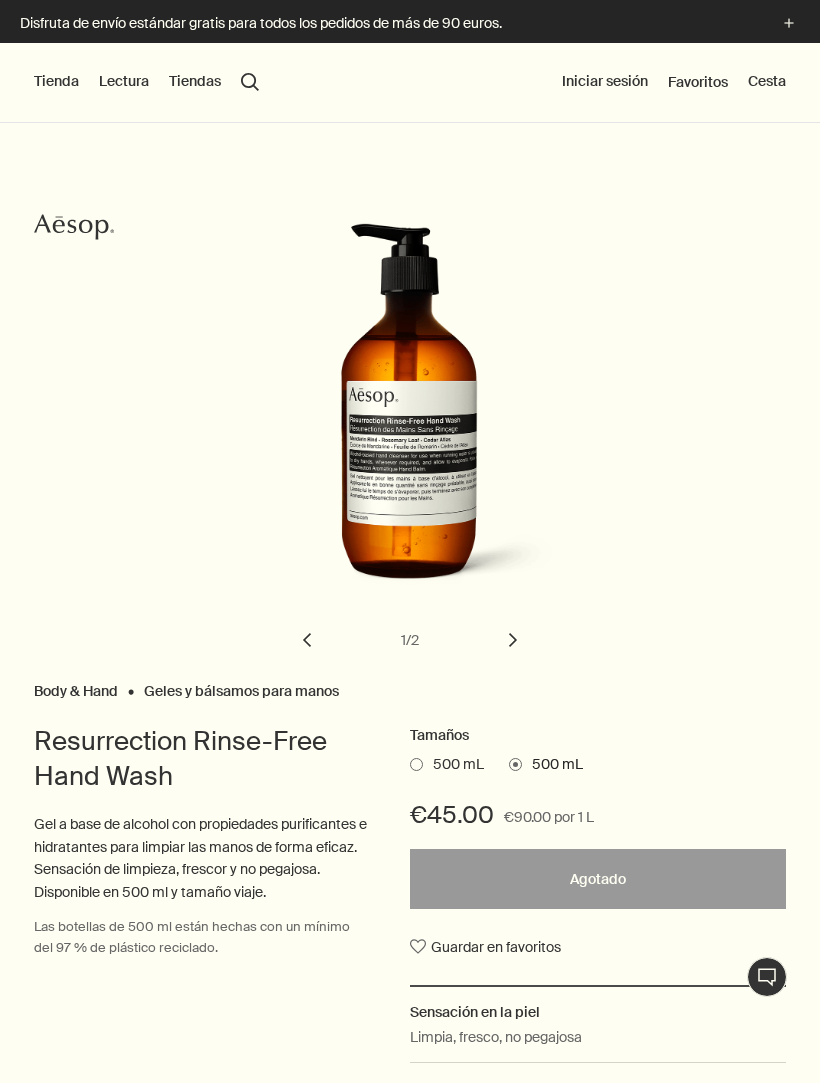 click on "500 mL" at bounding box center (447, 765) 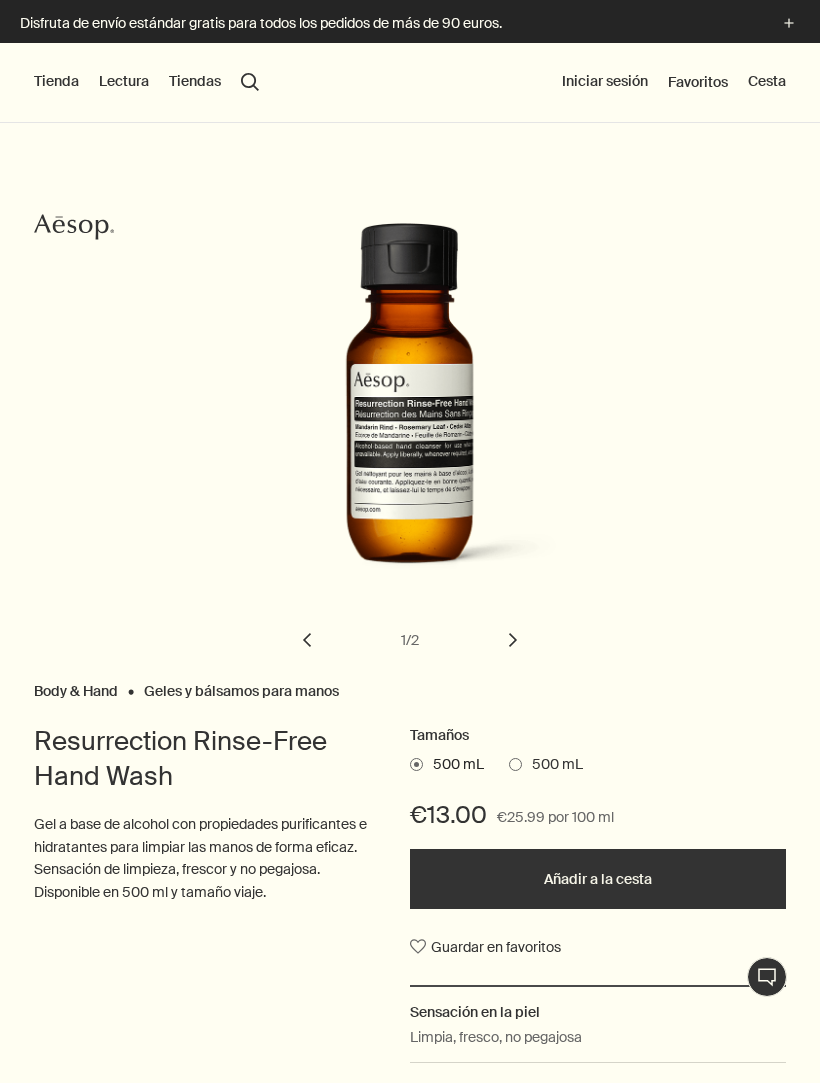 click on "chevron" at bounding box center (513, 640) 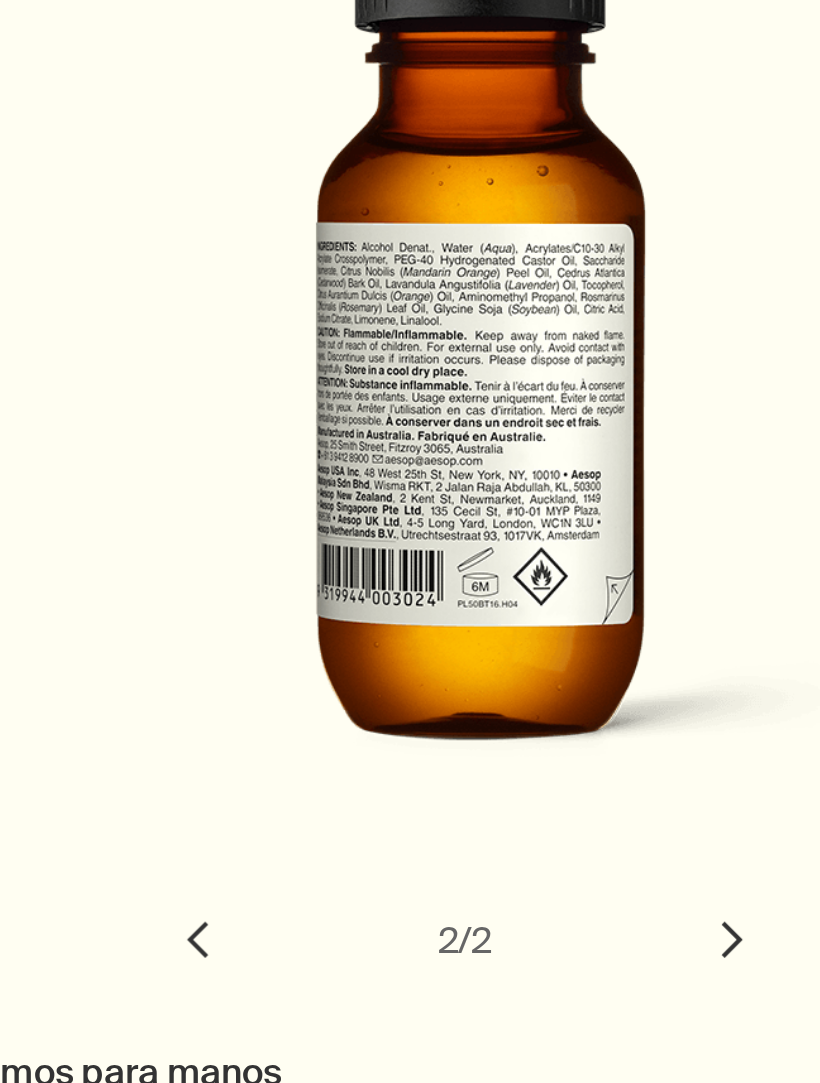 click on "chevron" at bounding box center [307, 640] 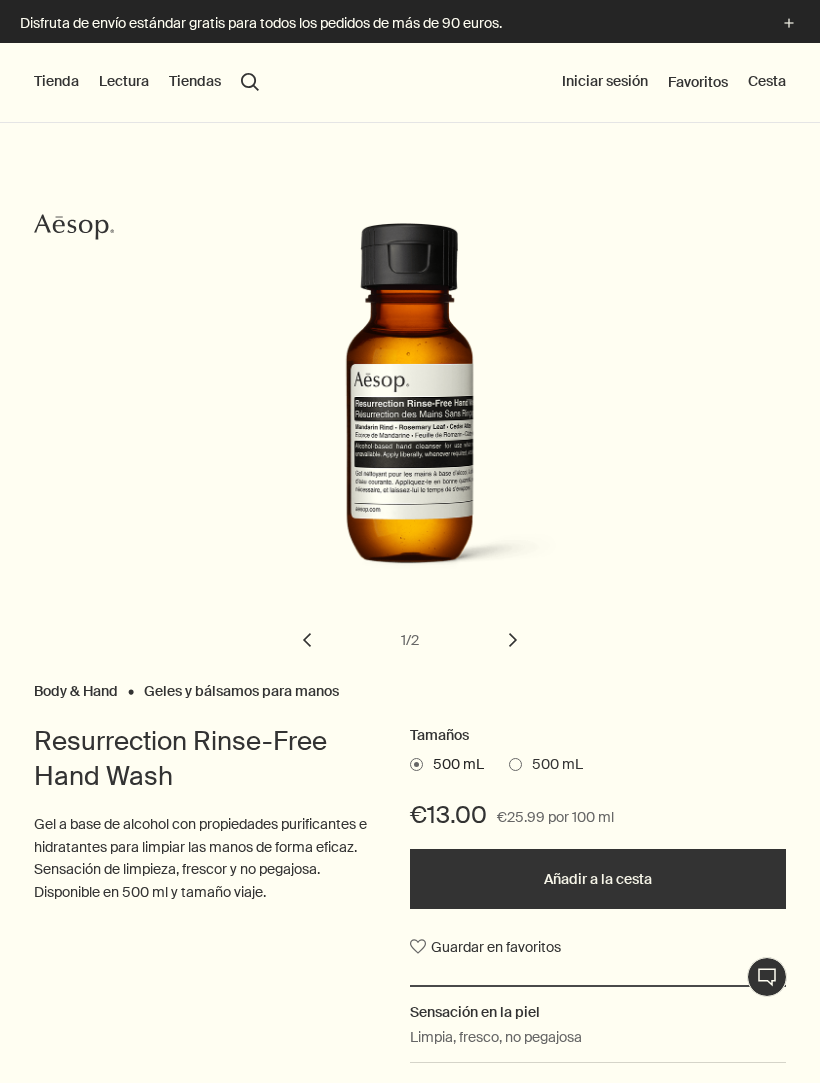 click at bounding box center [515, 764] 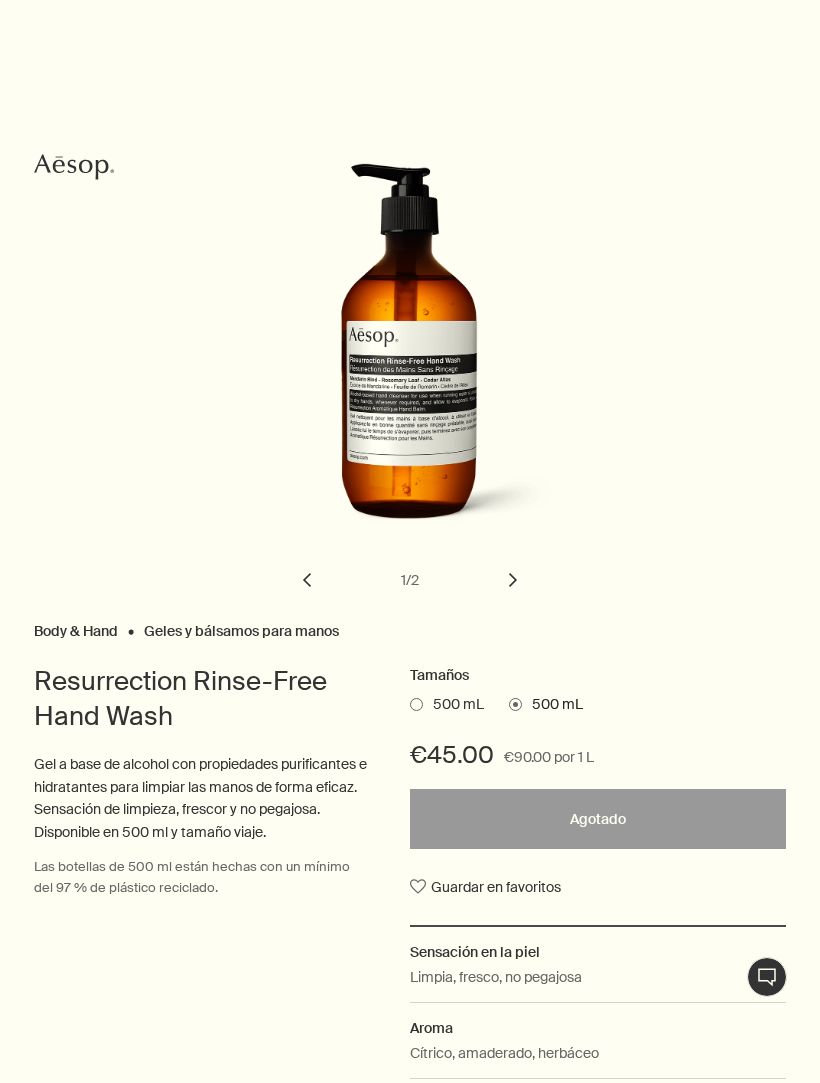scroll, scrollTop: 0, scrollLeft: 0, axis: both 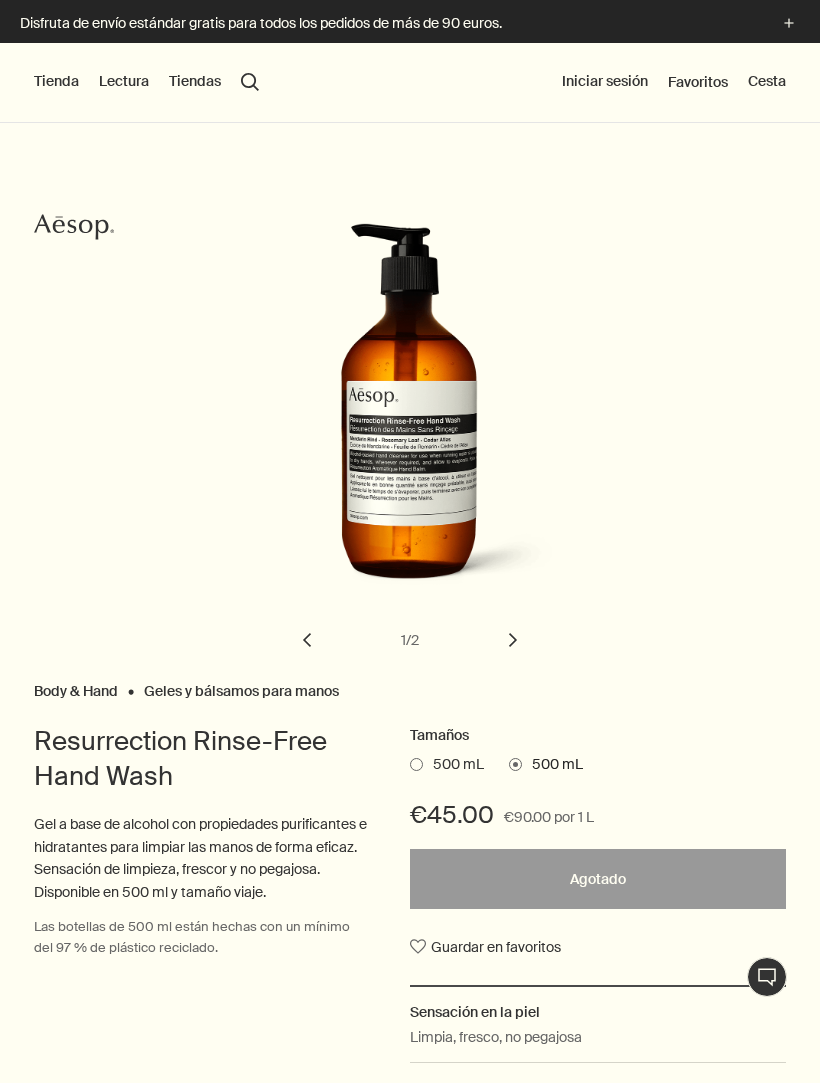 click on "Tienda" at bounding box center (56, 82) 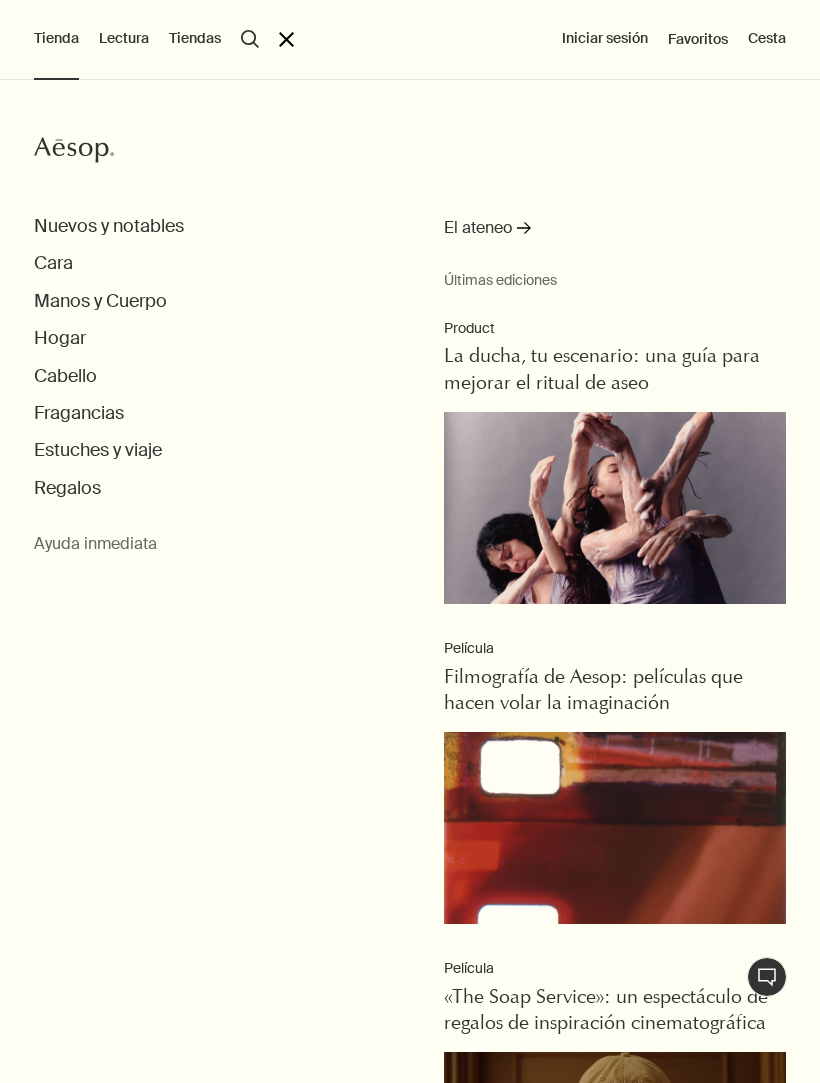 click on "Cara" at bounding box center [53, 263] 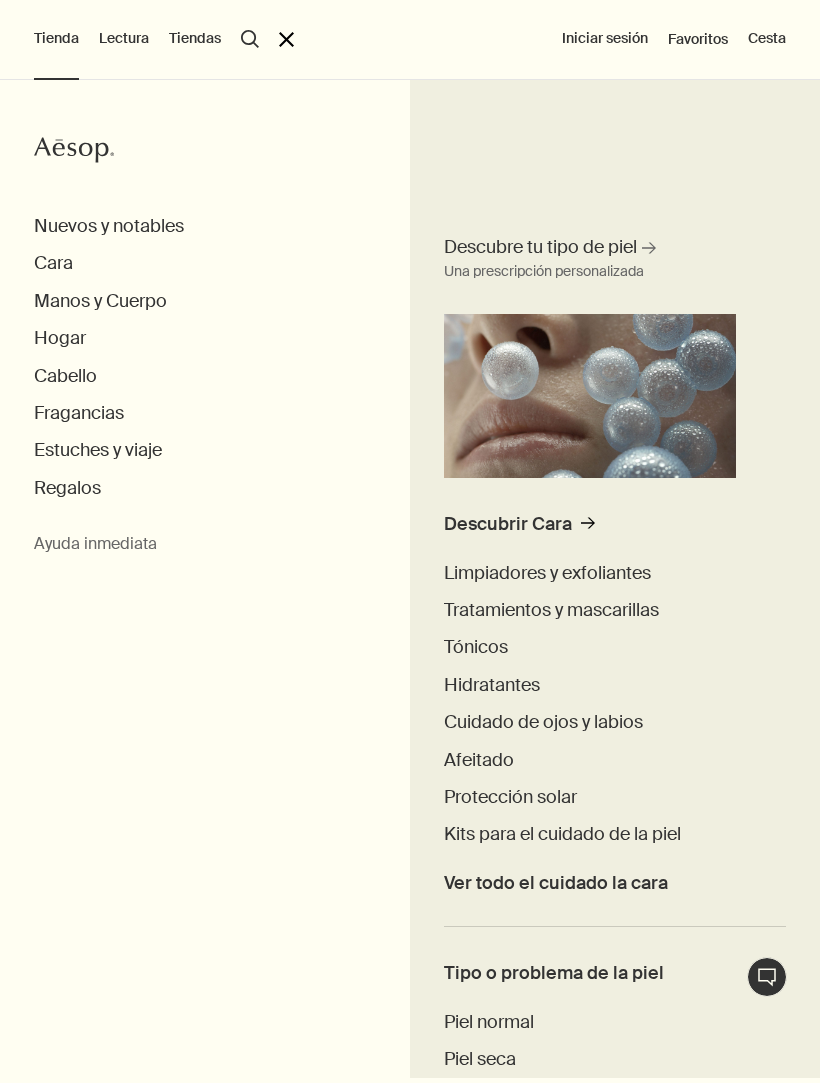 click on "Hidratantes" at bounding box center [492, 685] 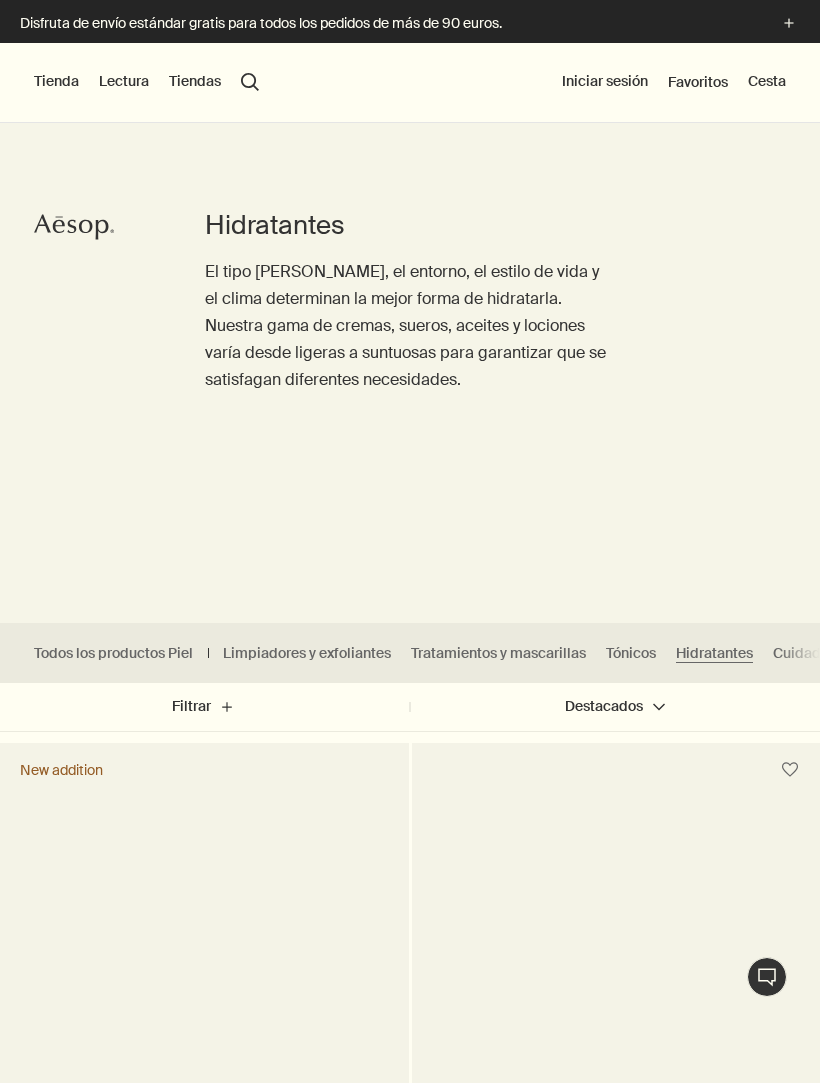 scroll, scrollTop: 0, scrollLeft: 0, axis: both 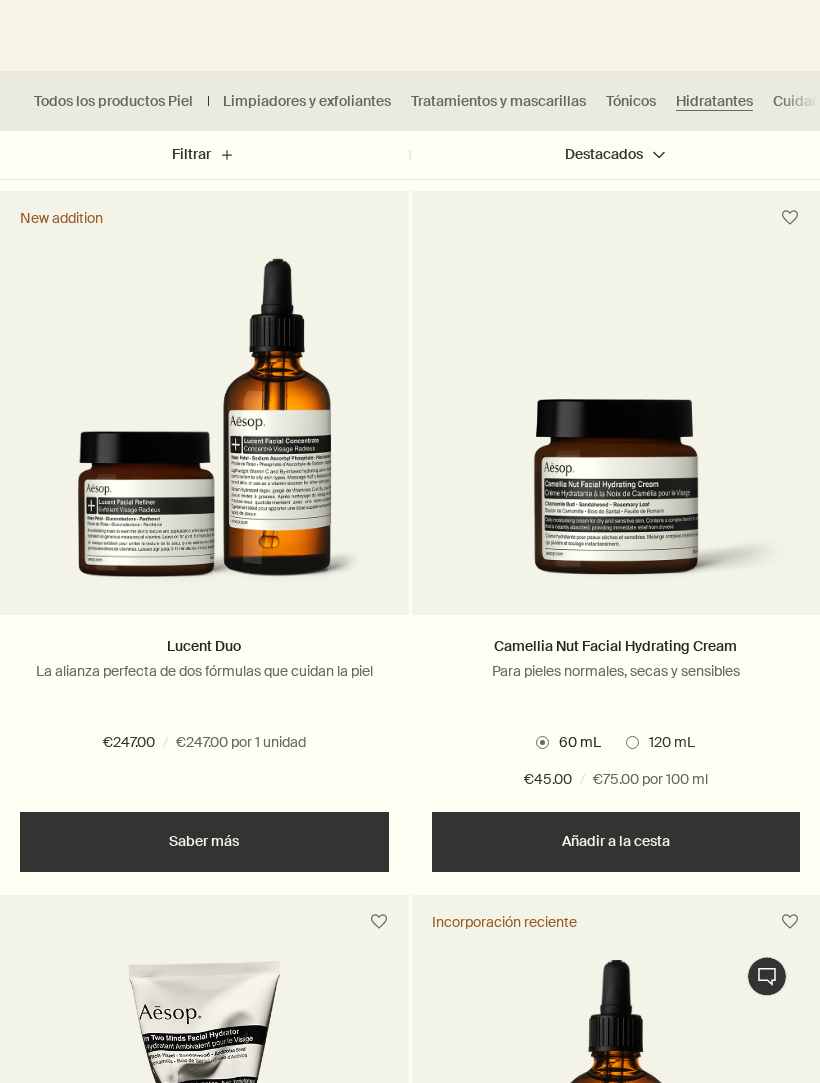 click on "120 mL" at bounding box center [660, 744] 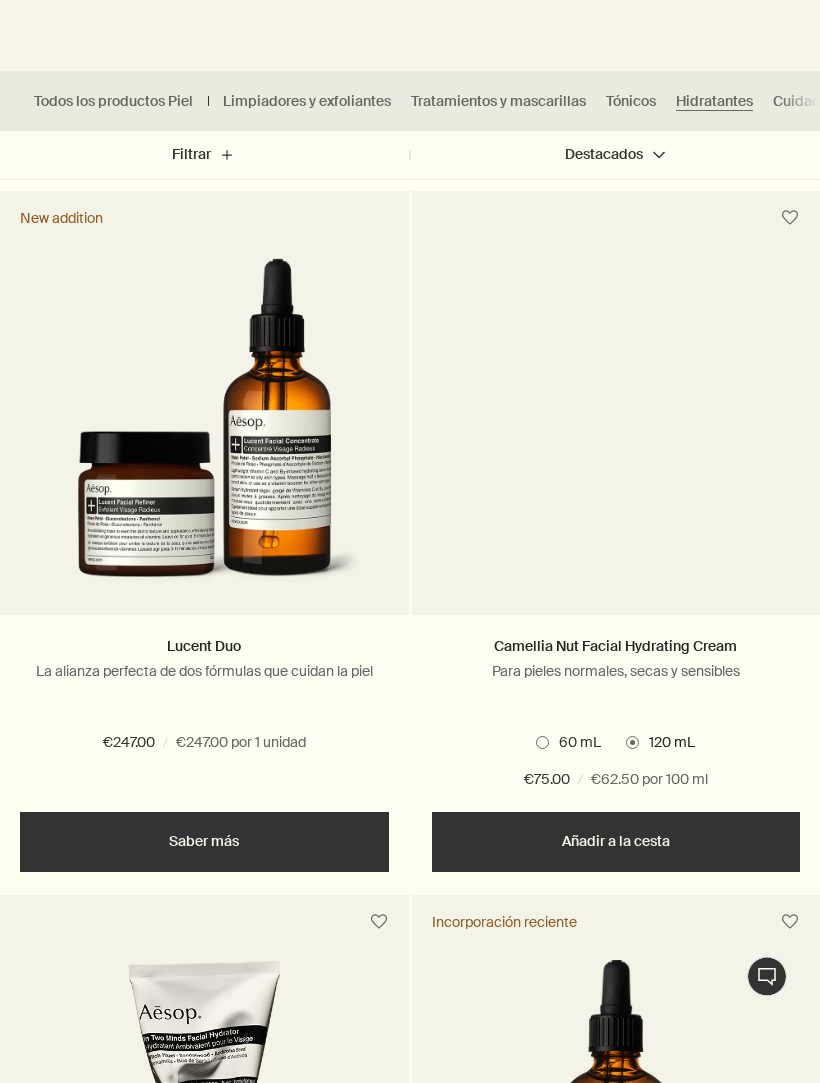 scroll, scrollTop: 552, scrollLeft: 0, axis: vertical 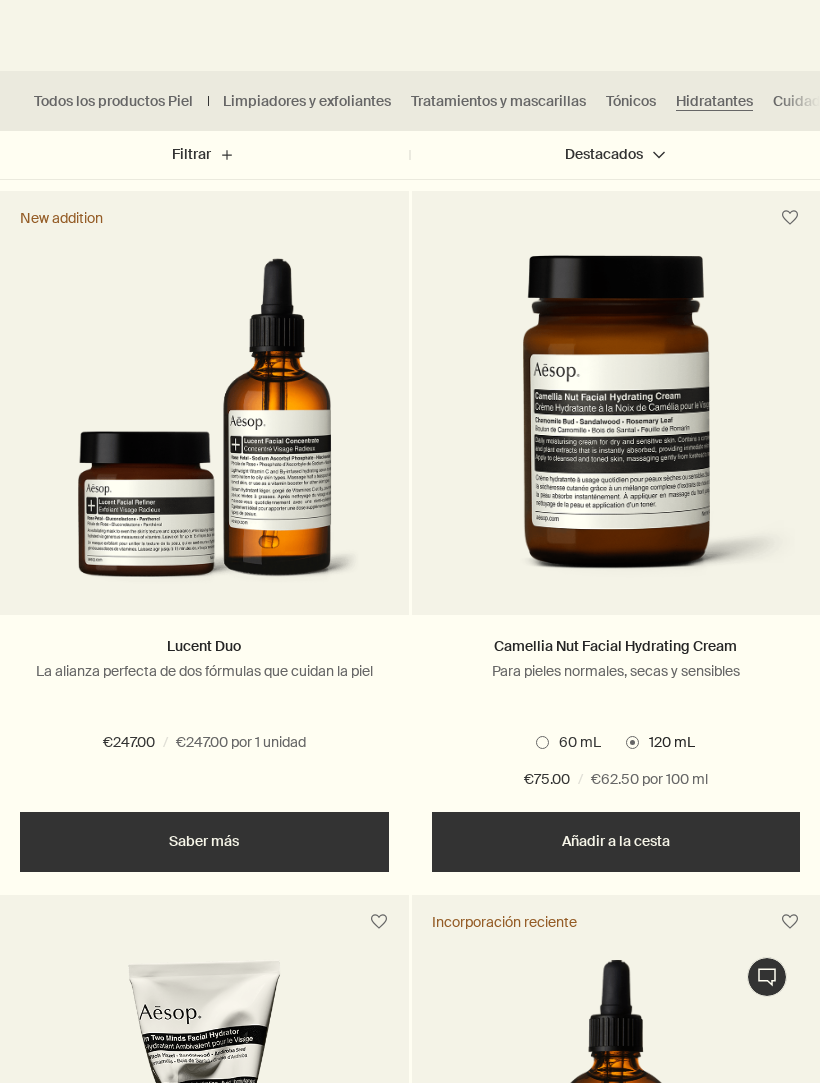 click at bounding box center (542, 742) 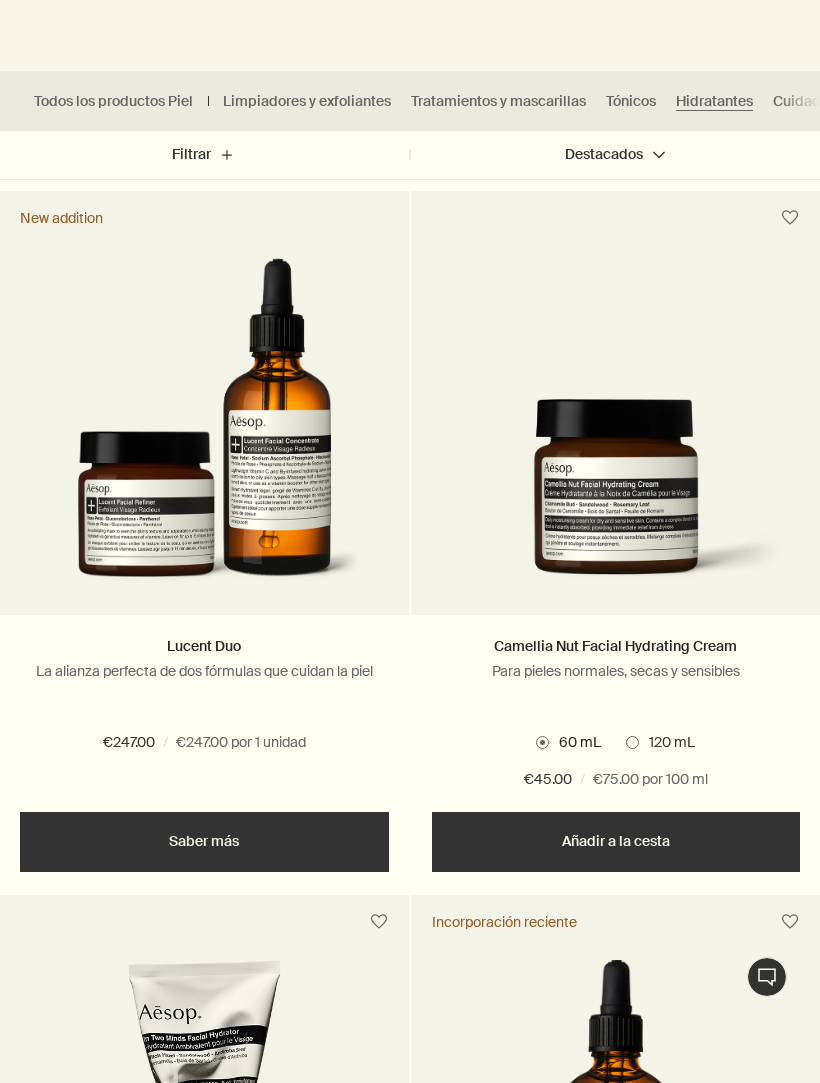 click on "2 Tamaños  /  A partir de €45.00 60 mL 120 mL 60 mL 120 mL €45.00 chevron €45.00 / €75.00   por   100   ml" at bounding box center [616, 761] 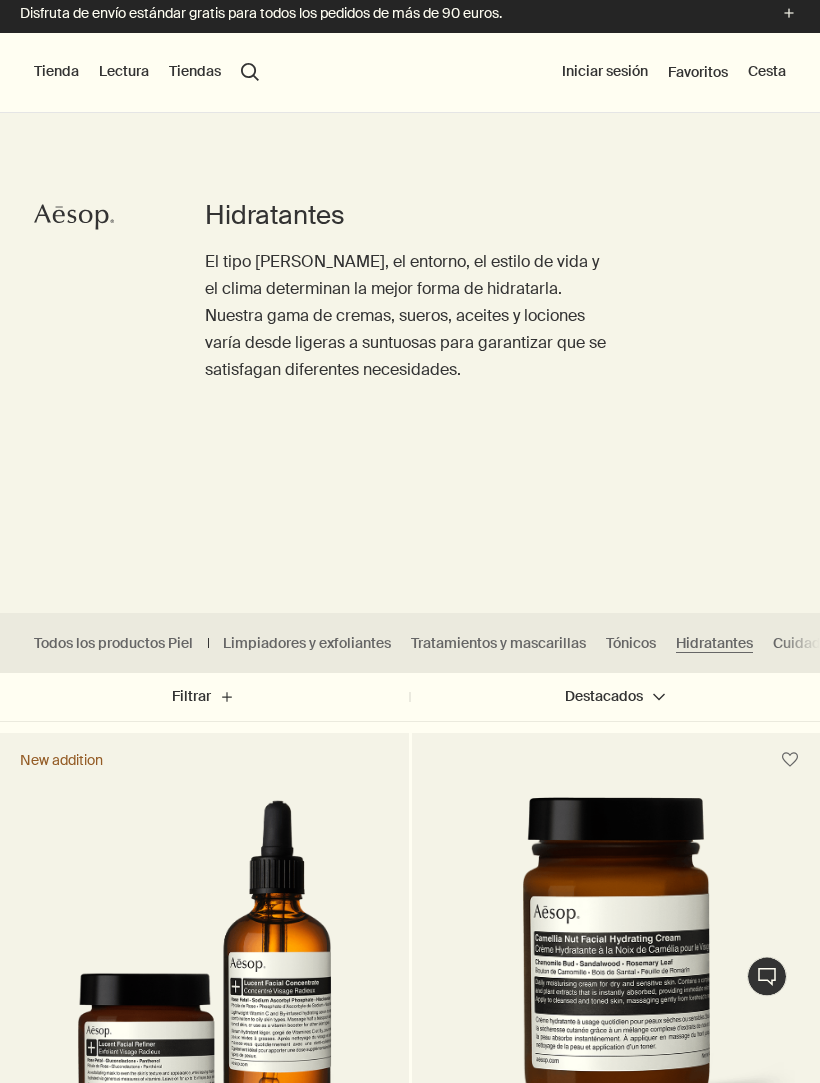 scroll, scrollTop: 0, scrollLeft: 0, axis: both 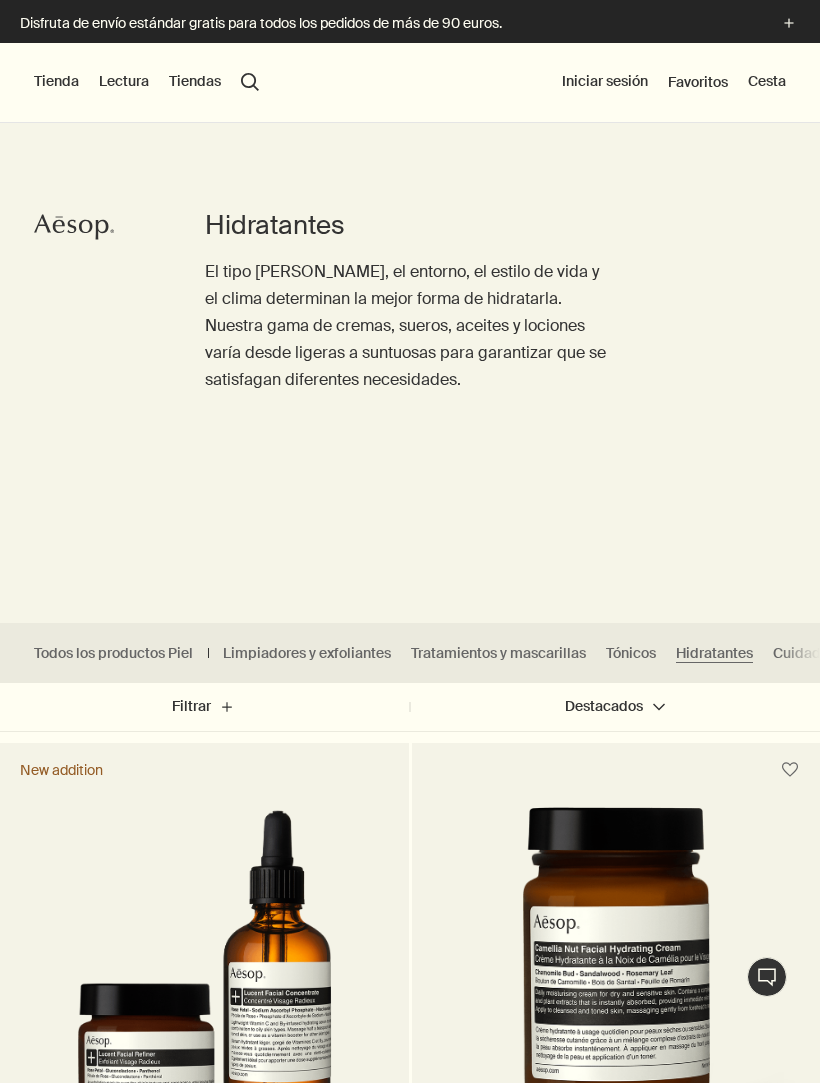 click on "Tienda" at bounding box center (56, 82) 